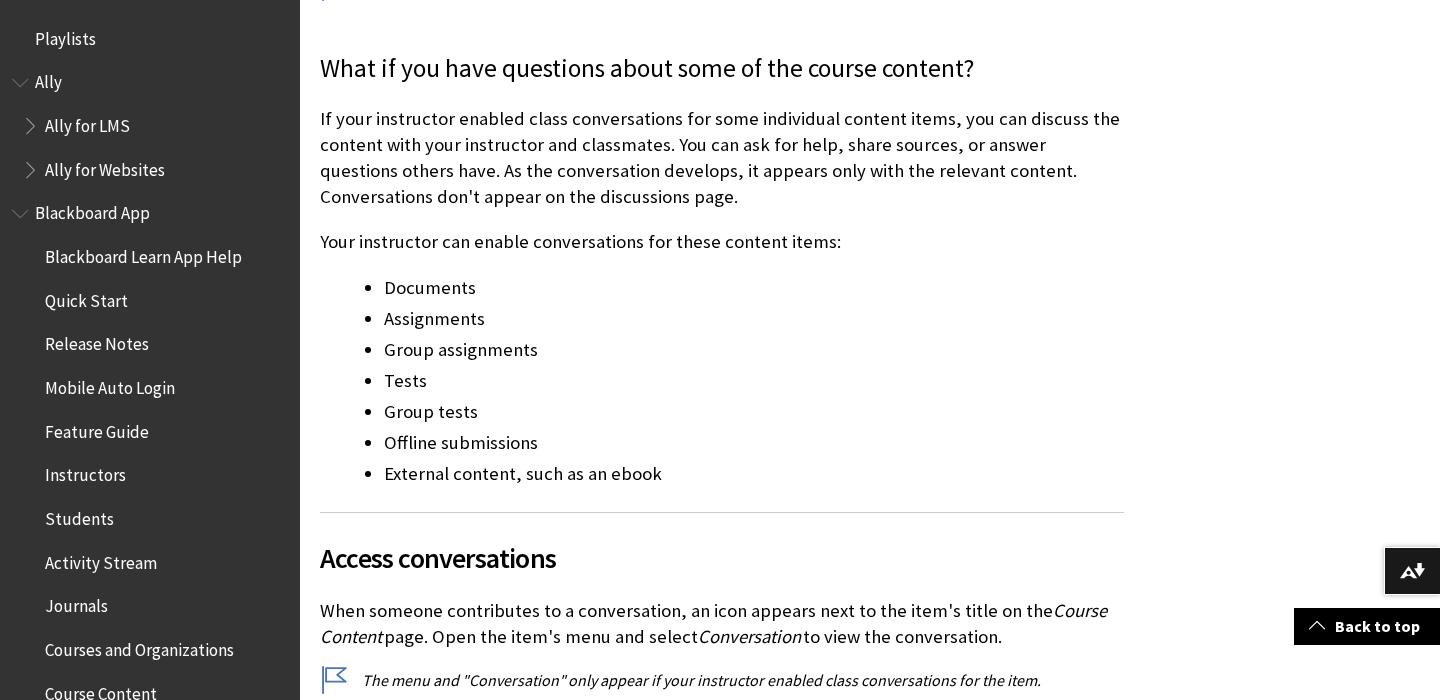 scroll, scrollTop: 0, scrollLeft: 0, axis: both 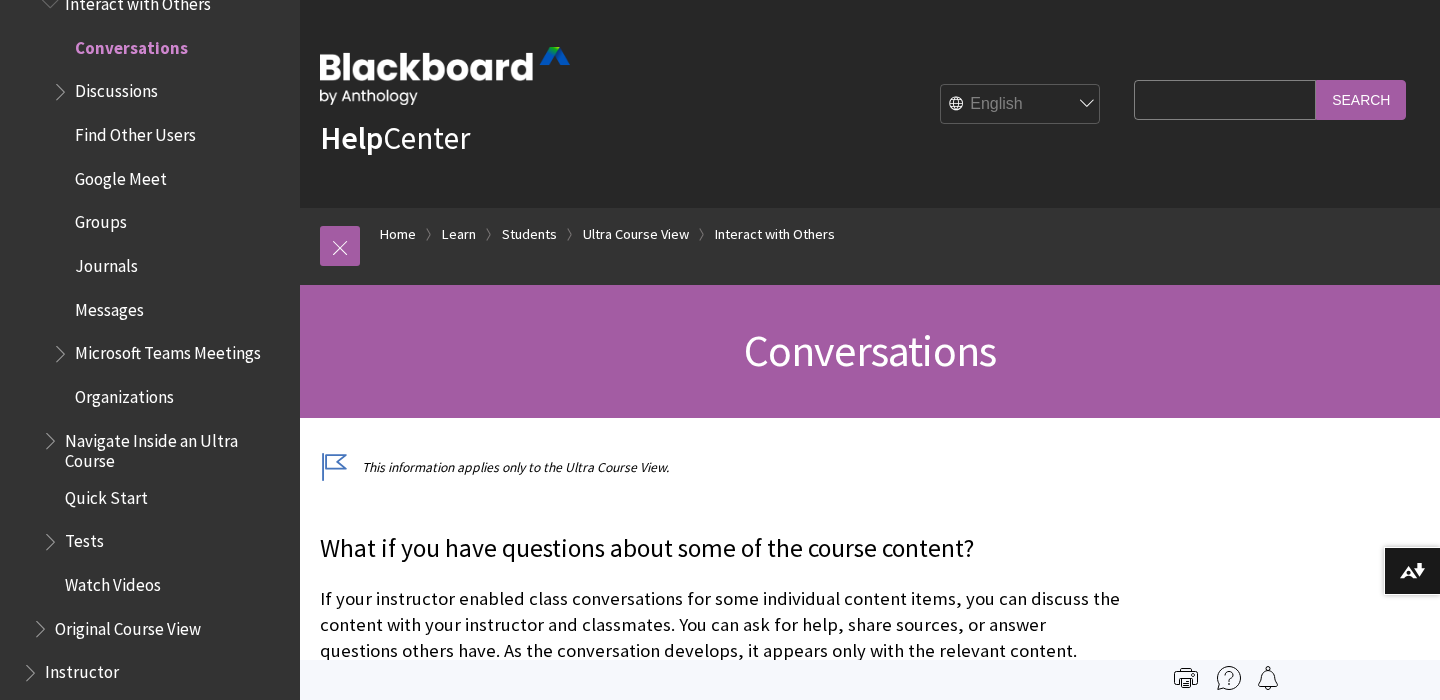 click on "Quick Start" at bounding box center [106, 494] 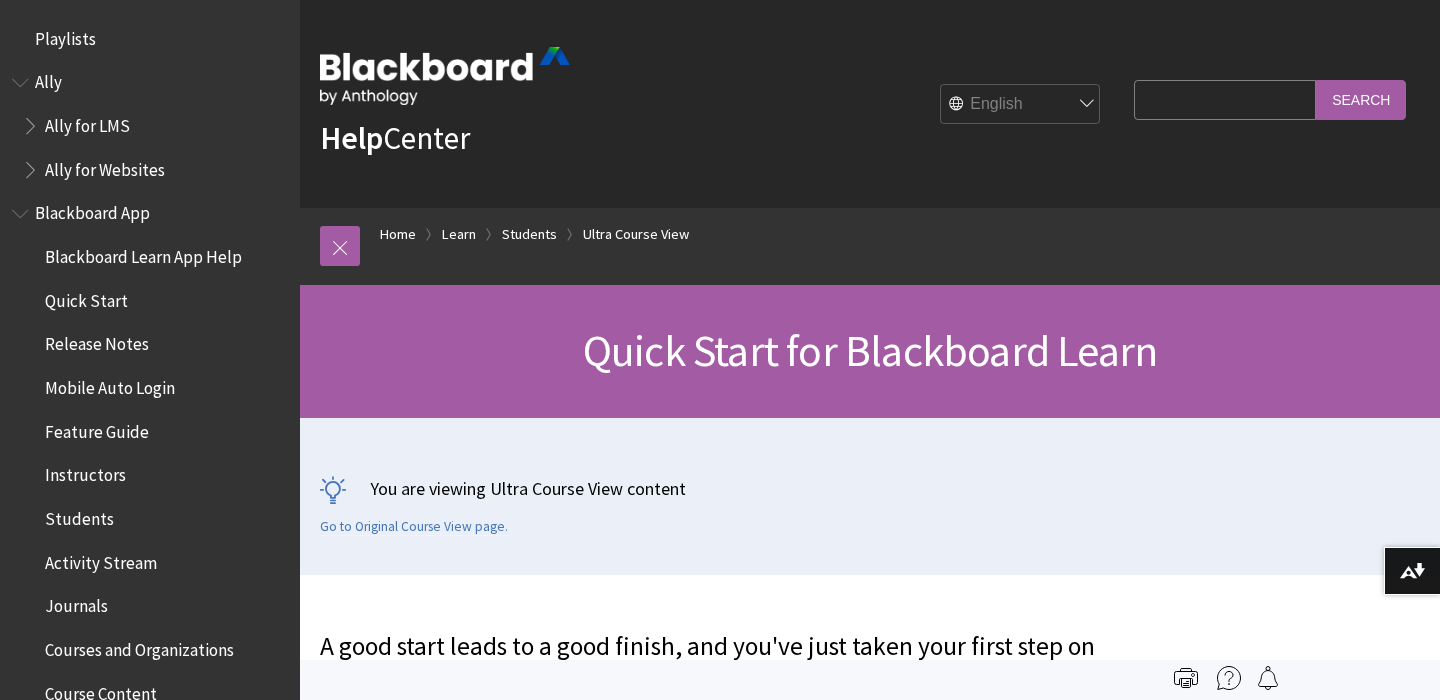 scroll, scrollTop: 0, scrollLeft: 0, axis: both 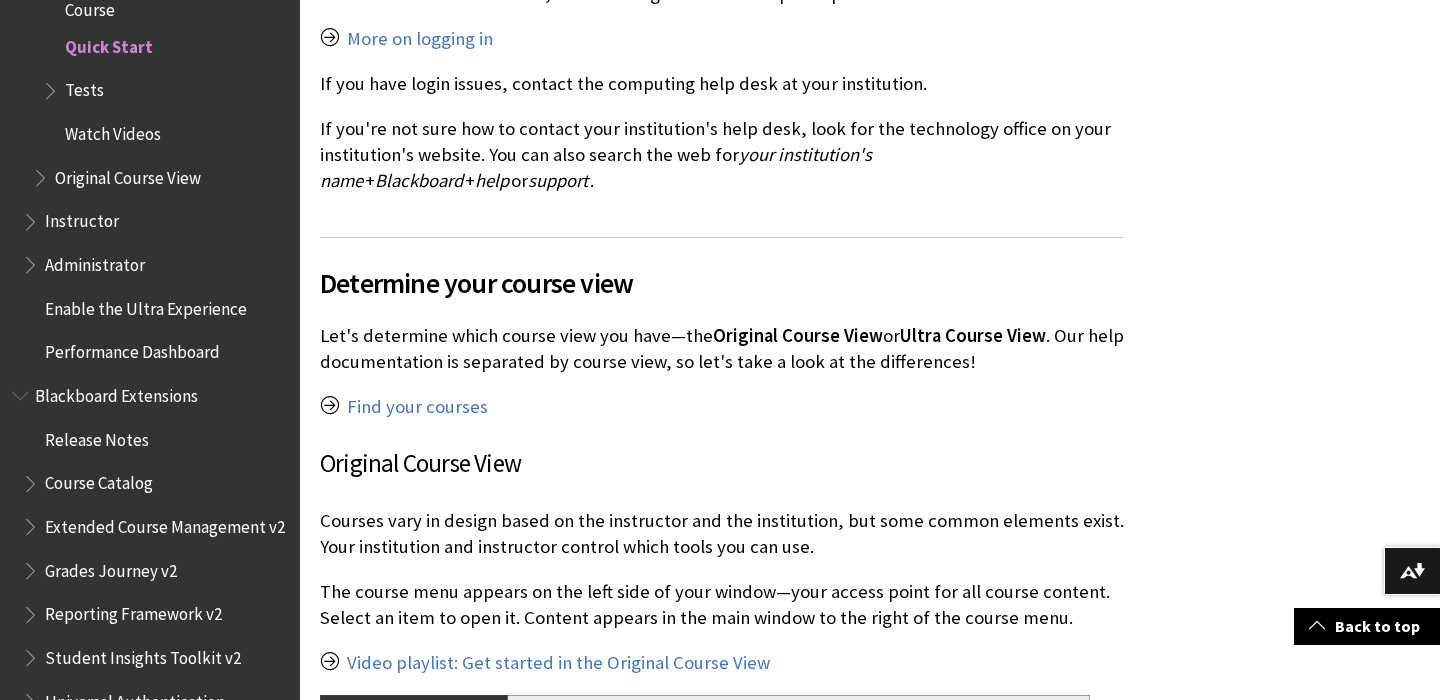 click on "Tests" at bounding box center [84, 87] 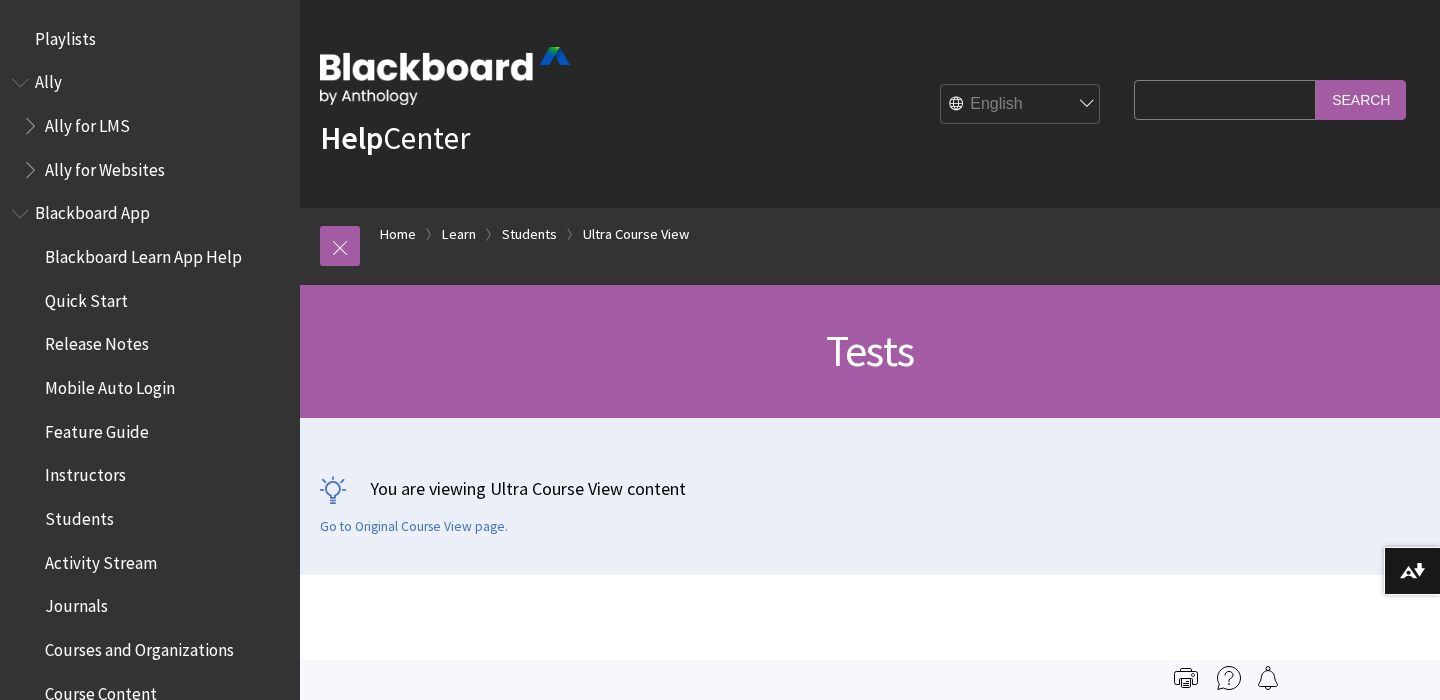 scroll, scrollTop: 0, scrollLeft: 0, axis: both 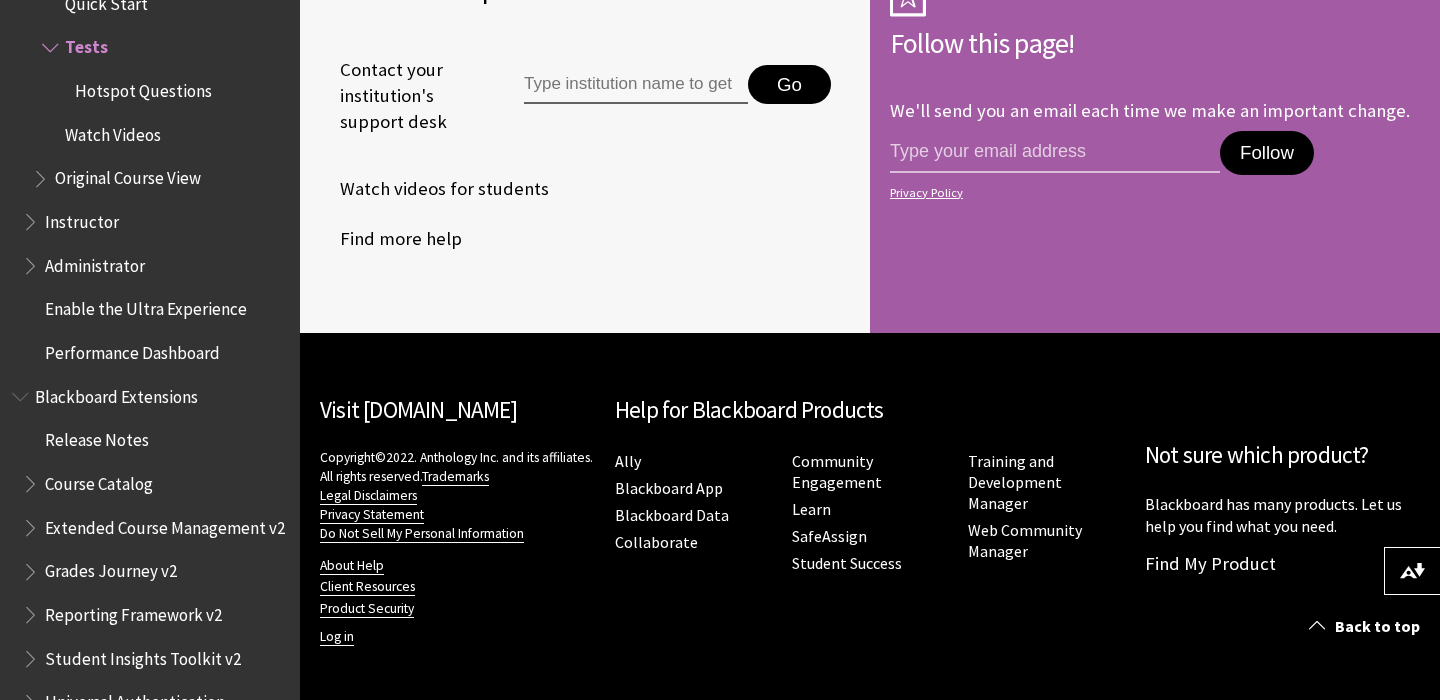 click on "Watch Videos" at bounding box center (113, 131) 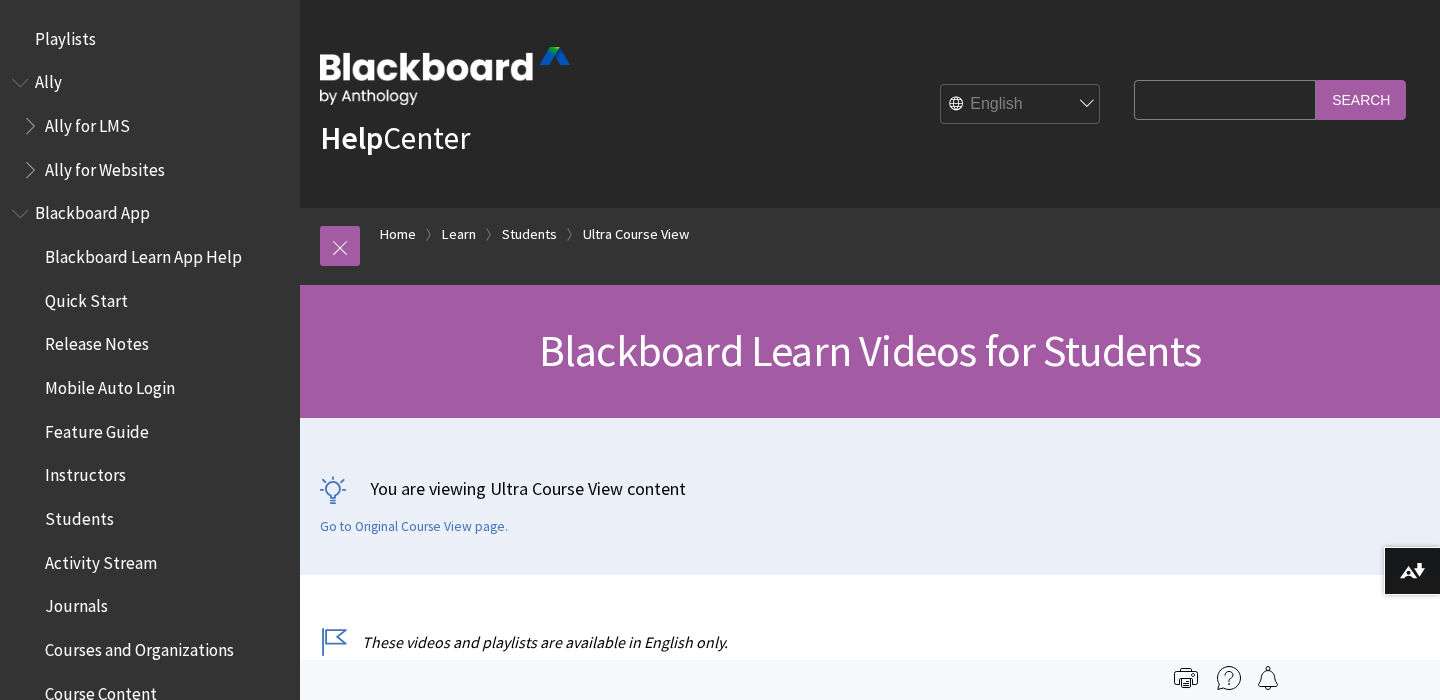 scroll, scrollTop: 0, scrollLeft: 0, axis: both 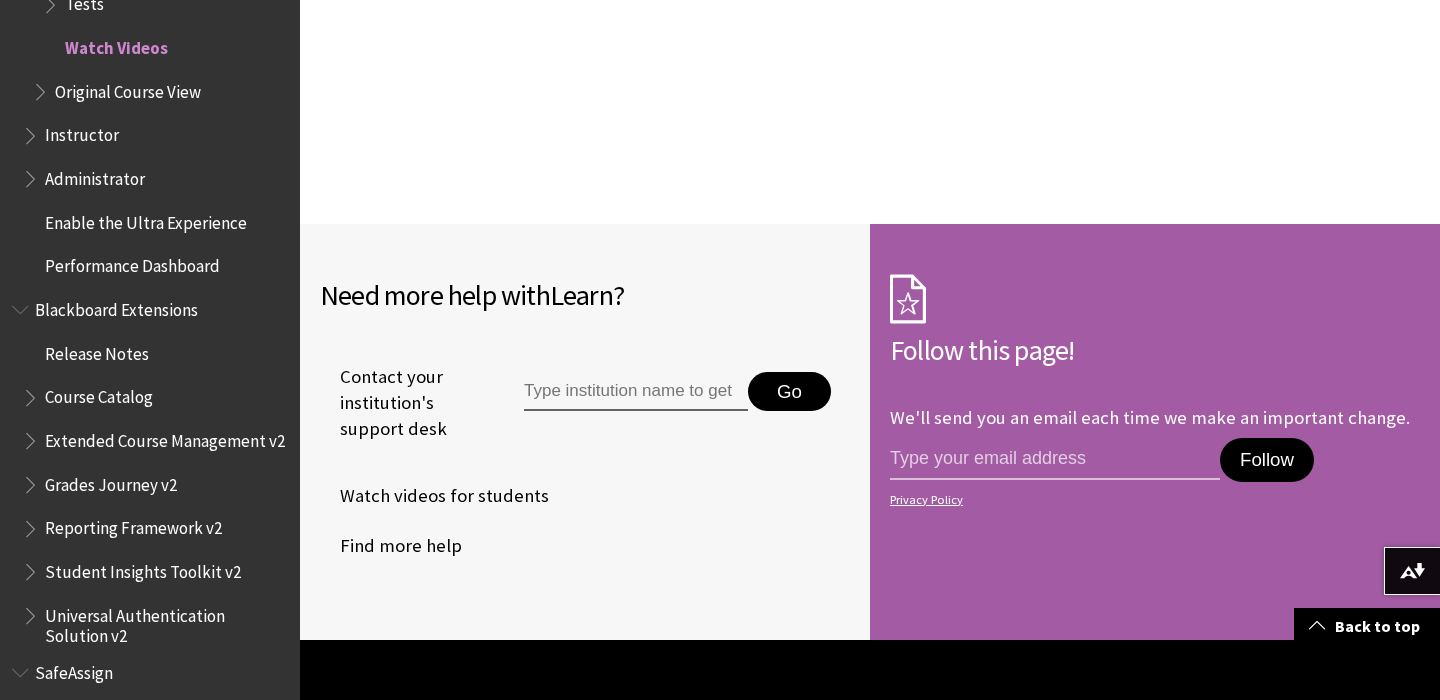 click on "Enable the Ultra Experience" at bounding box center [146, 219] 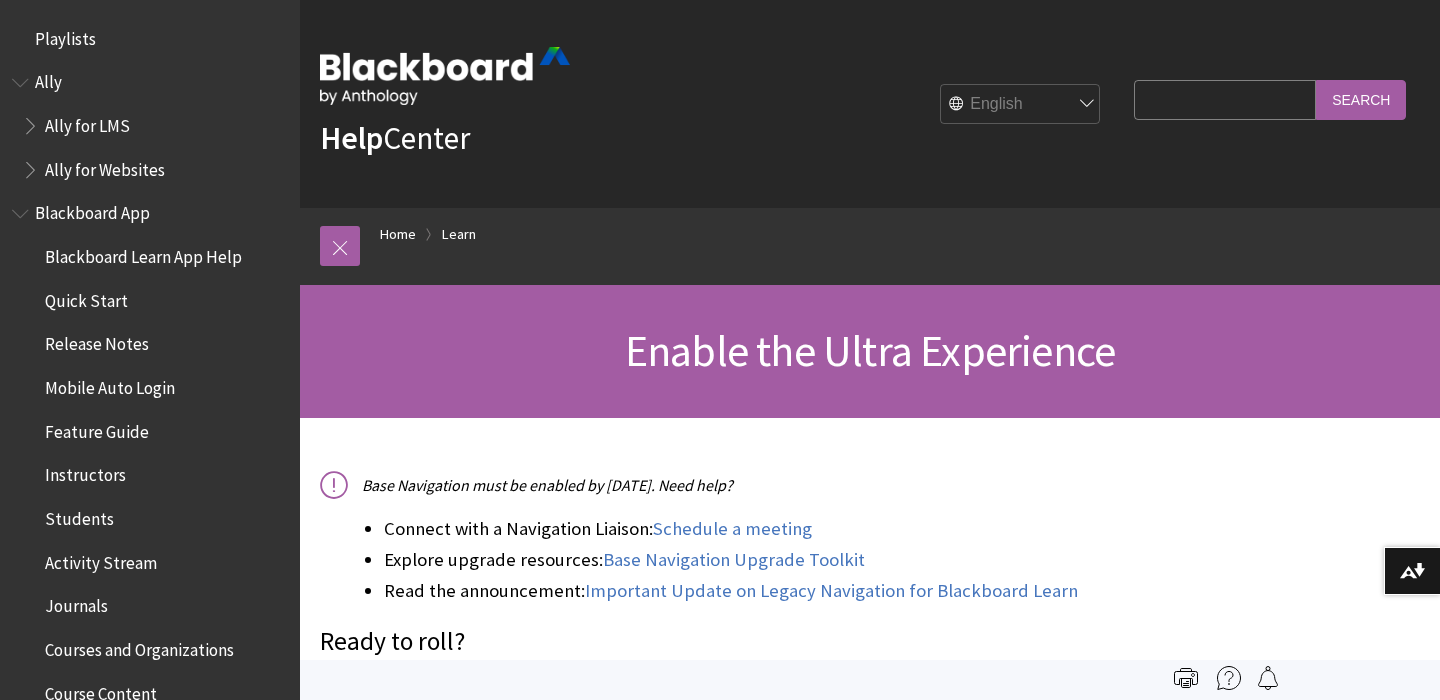 scroll, scrollTop: 0, scrollLeft: 0, axis: both 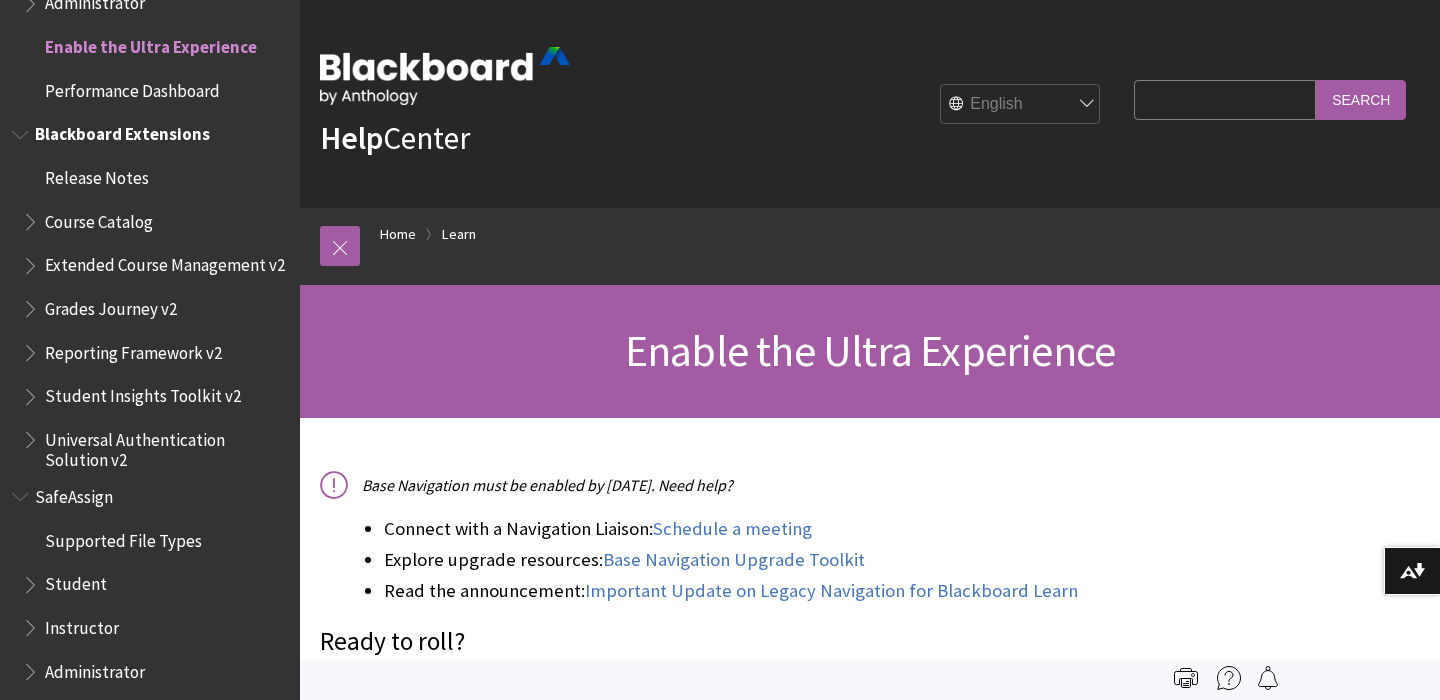 click on "Course Catalog" at bounding box center [99, 218] 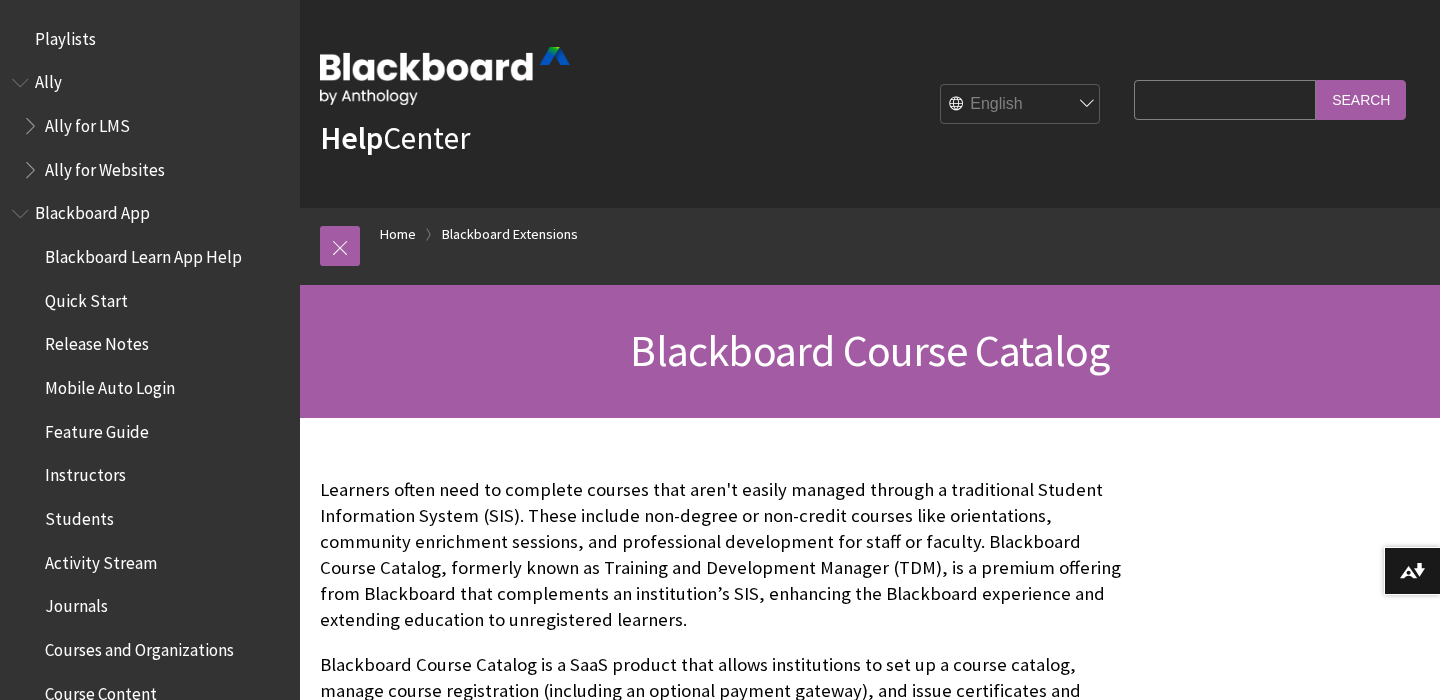 scroll, scrollTop: 0, scrollLeft: 0, axis: both 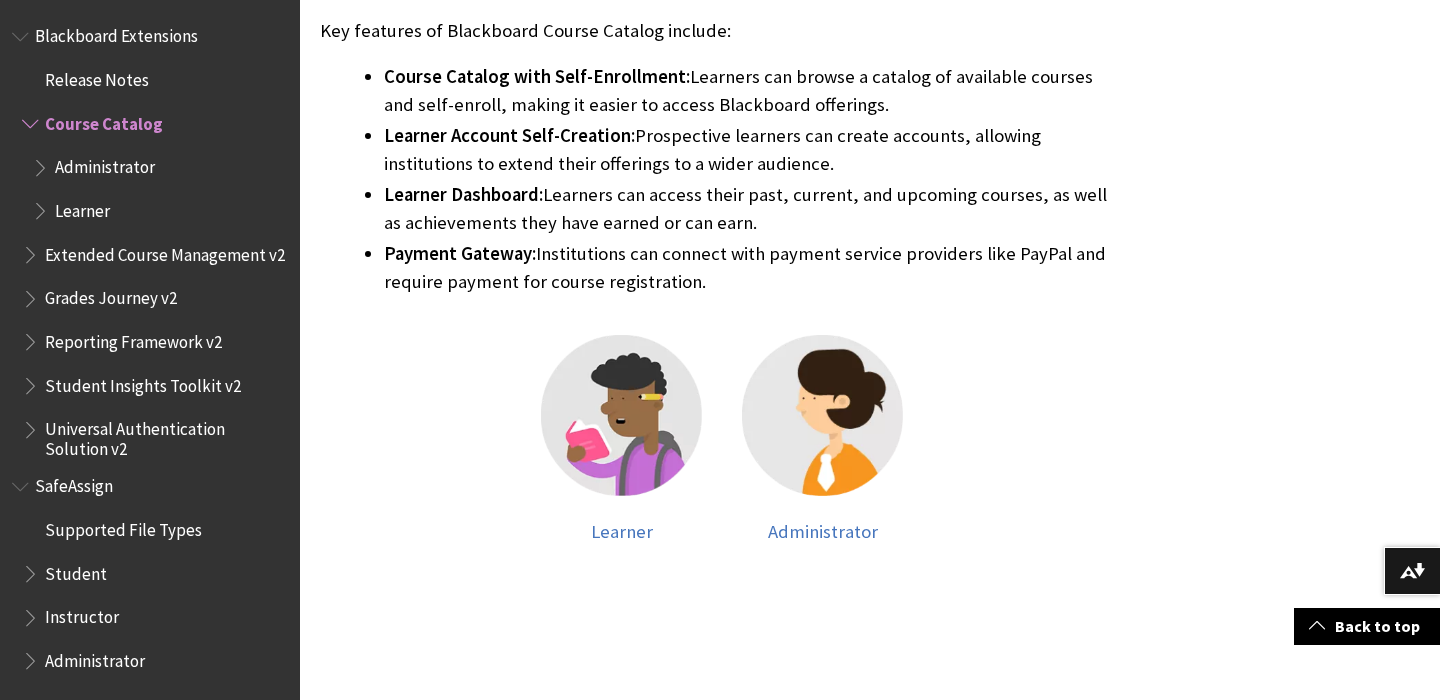 click on "Extended Course Management v2" at bounding box center (165, 251) 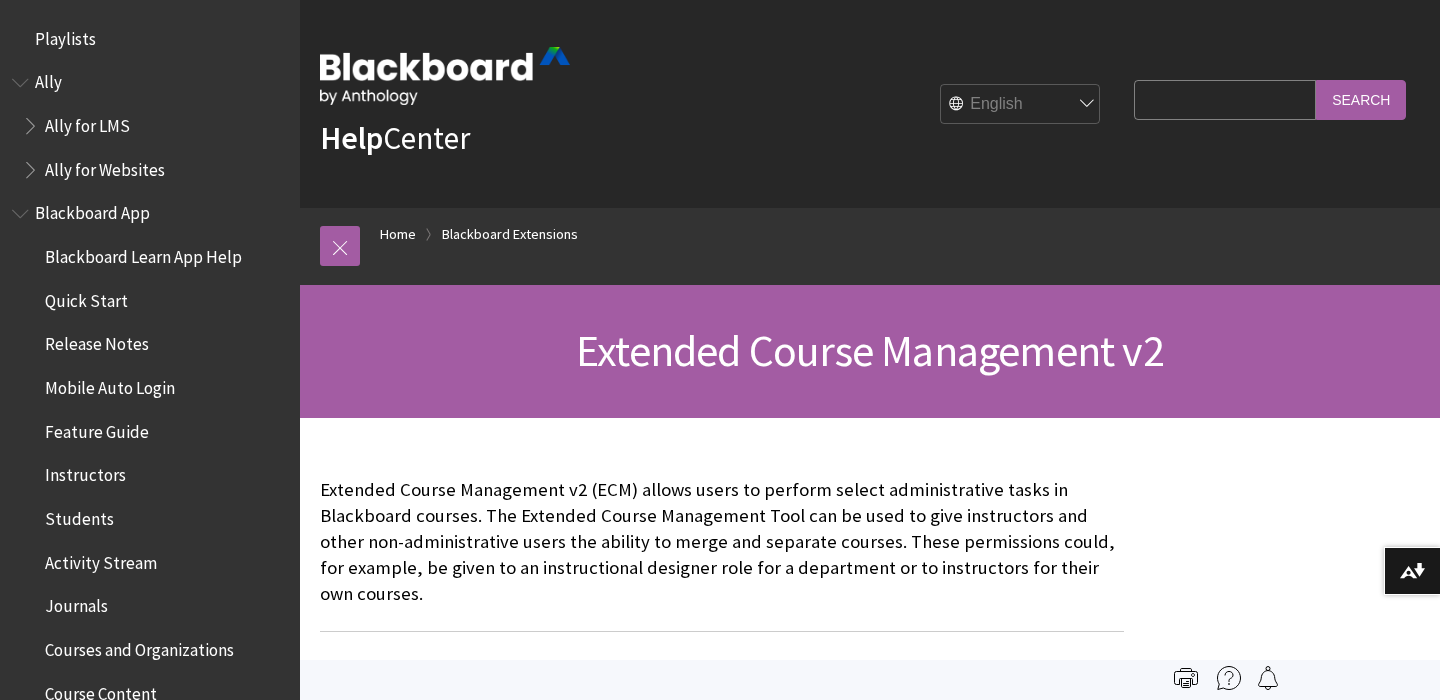 scroll, scrollTop: 0, scrollLeft: 0, axis: both 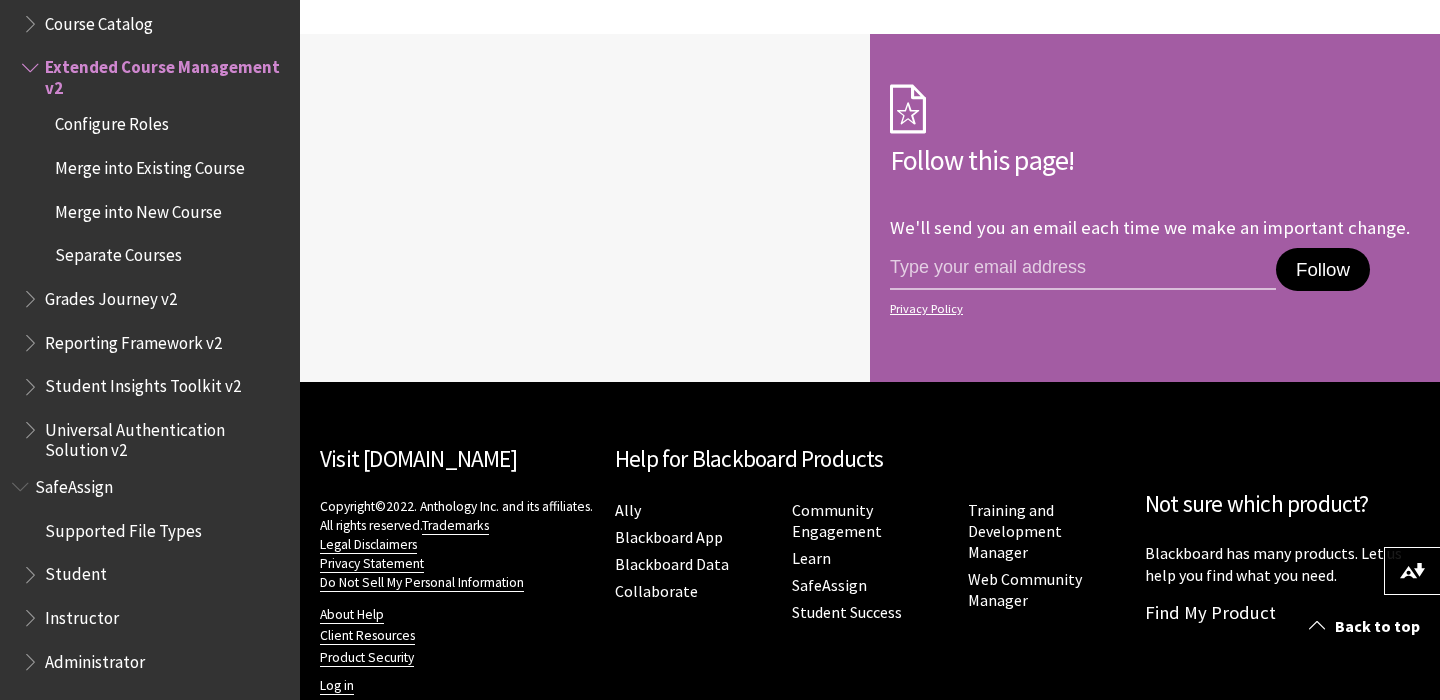 click on "Follow" at bounding box center [1323, 270] 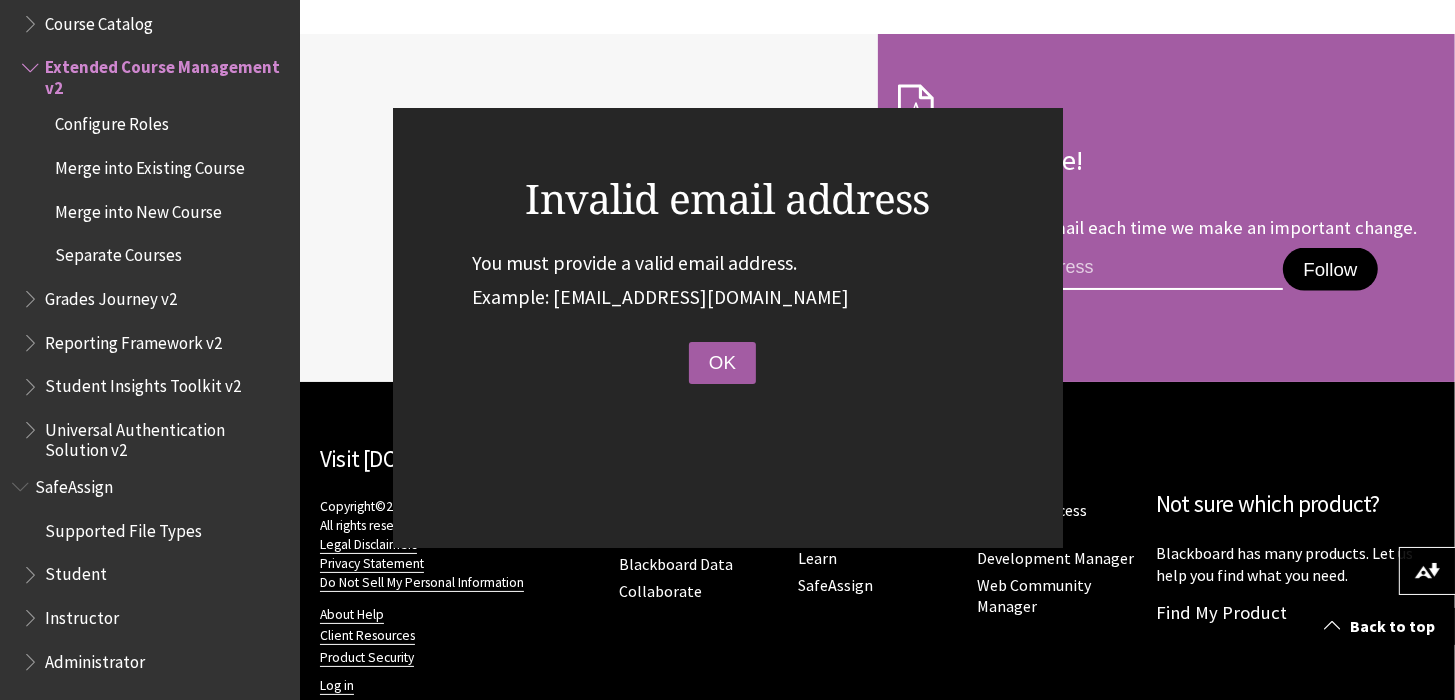 click at bounding box center (1091, 269) 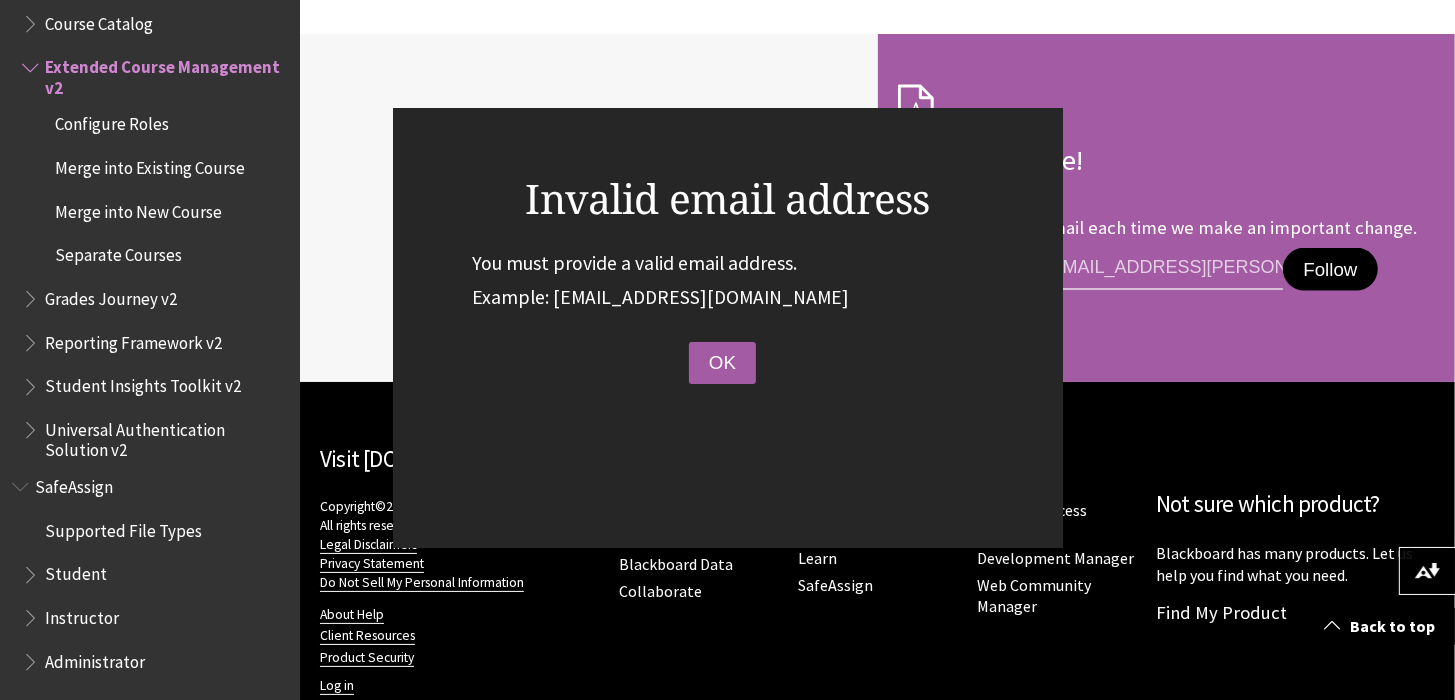 click on "Follow" at bounding box center [1330, 270] 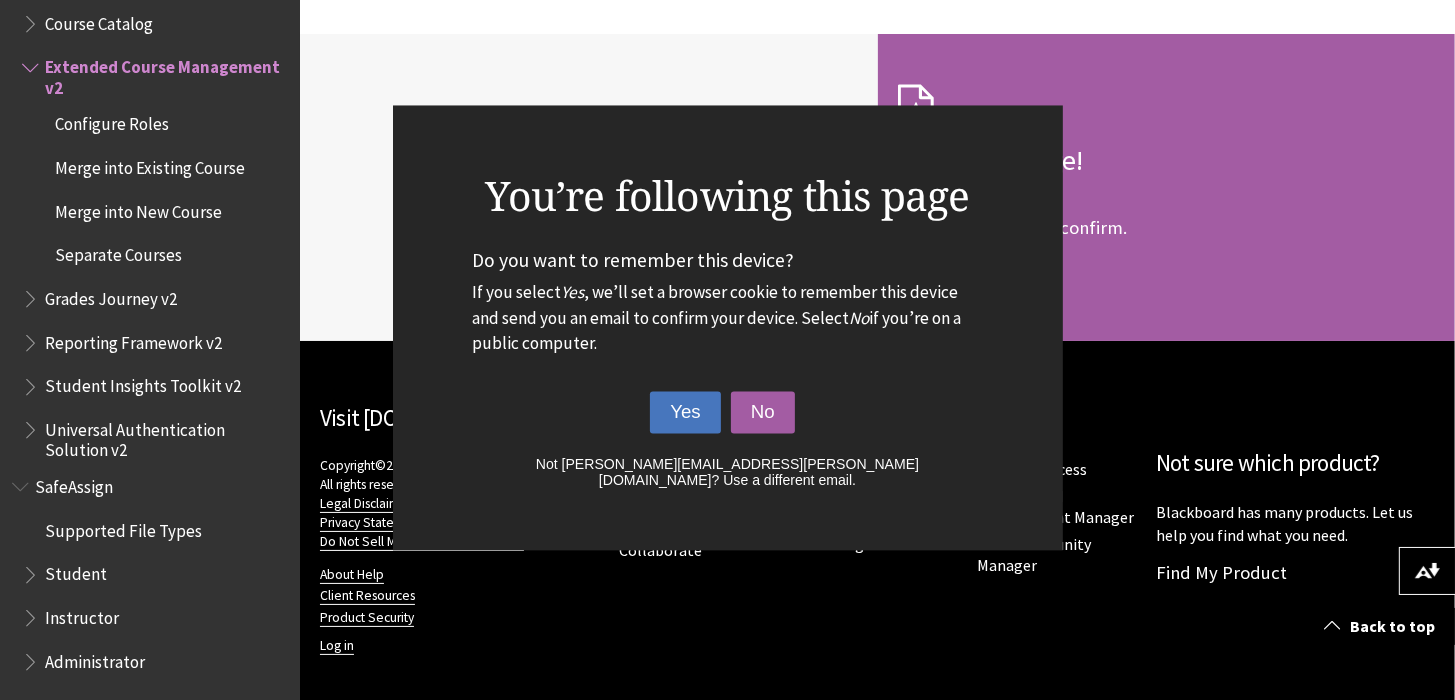 click on "Yes" at bounding box center [685, 413] 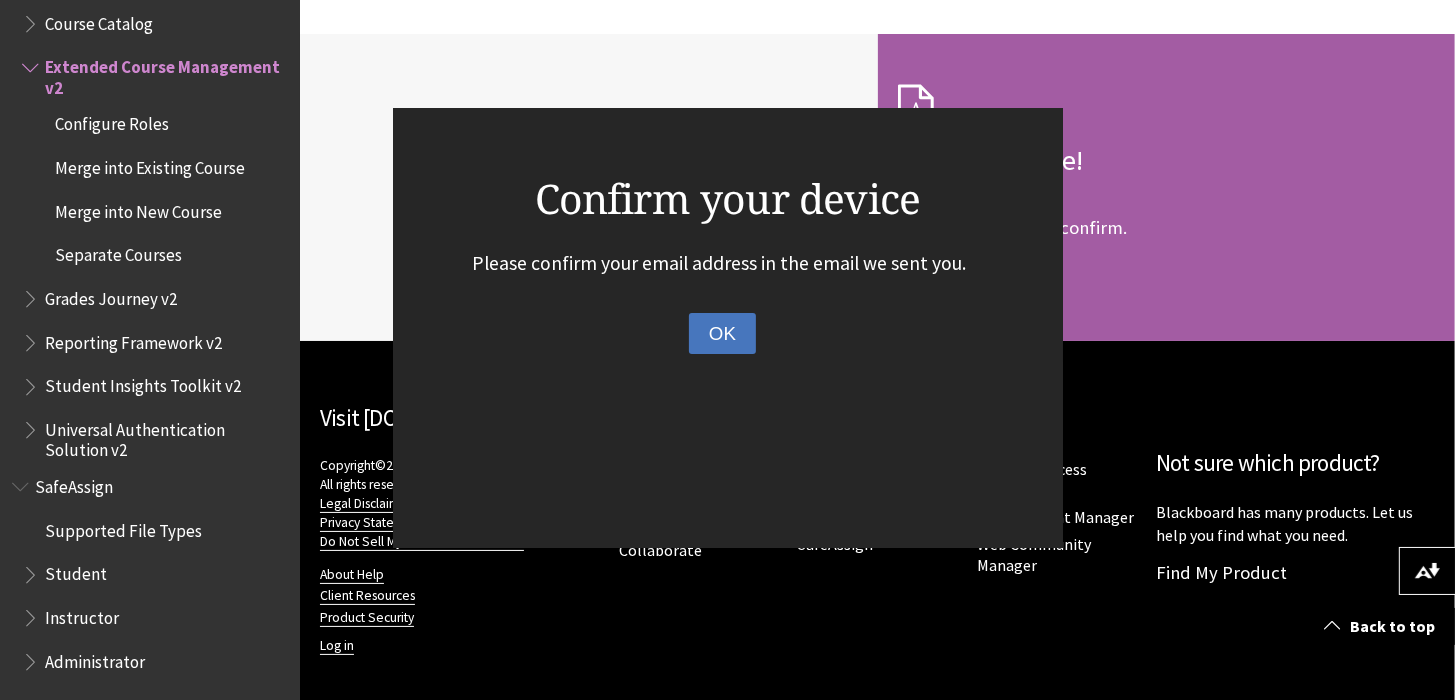 click on "OK" at bounding box center (722, 334) 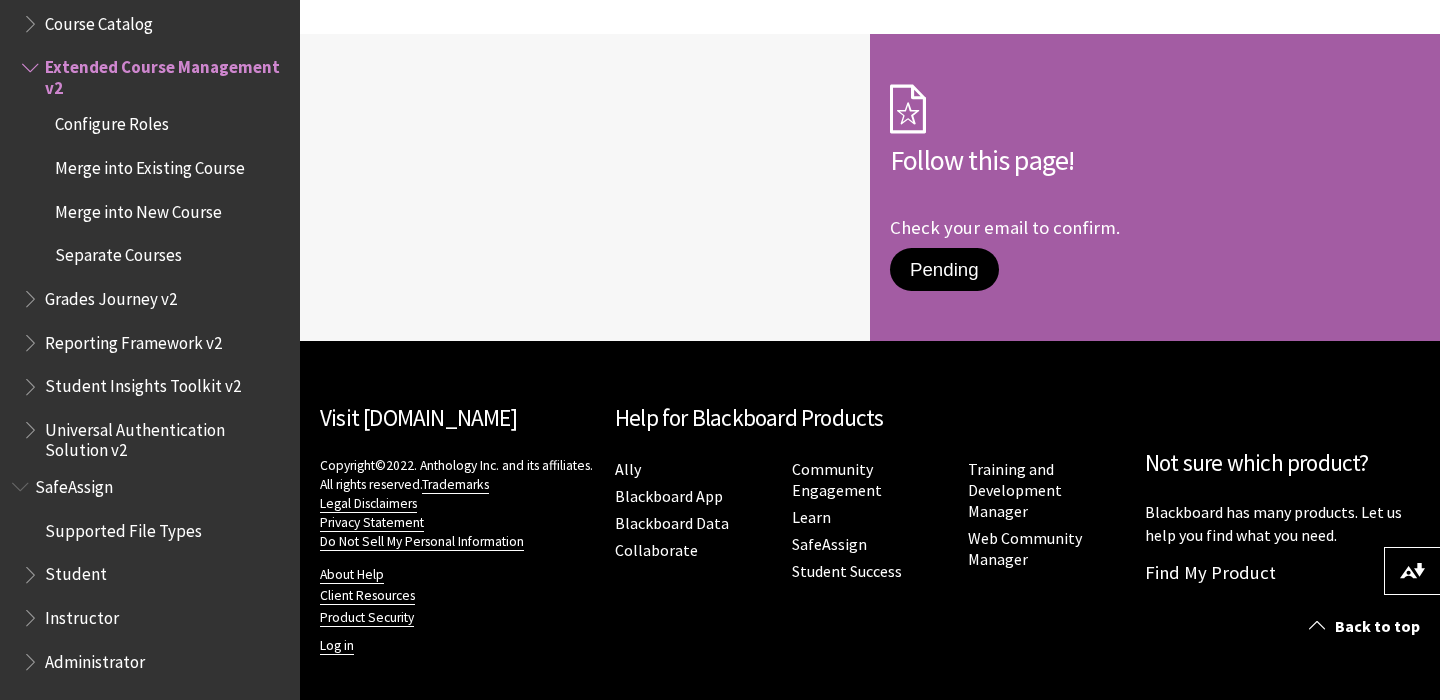 click on "Grades Journey v2" at bounding box center [111, 295] 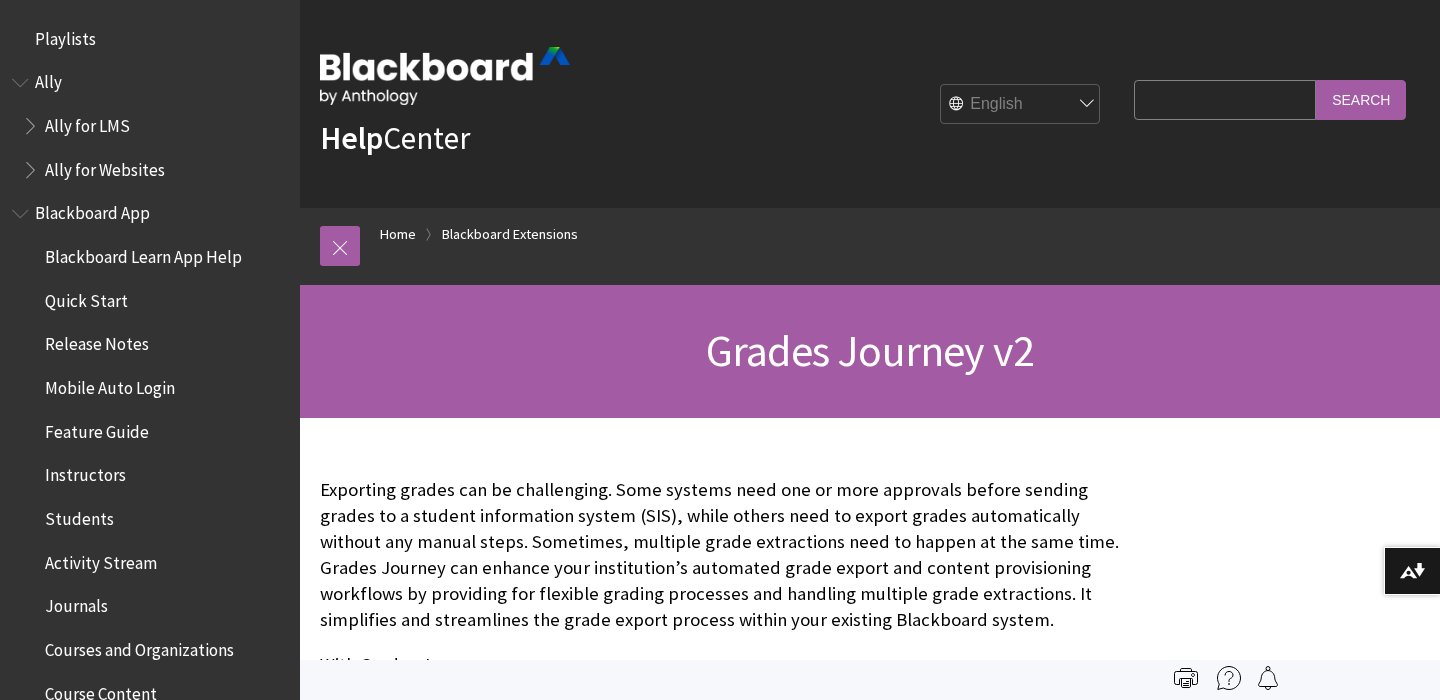 scroll, scrollTop: 0, scrollLeft: 0, axis: both 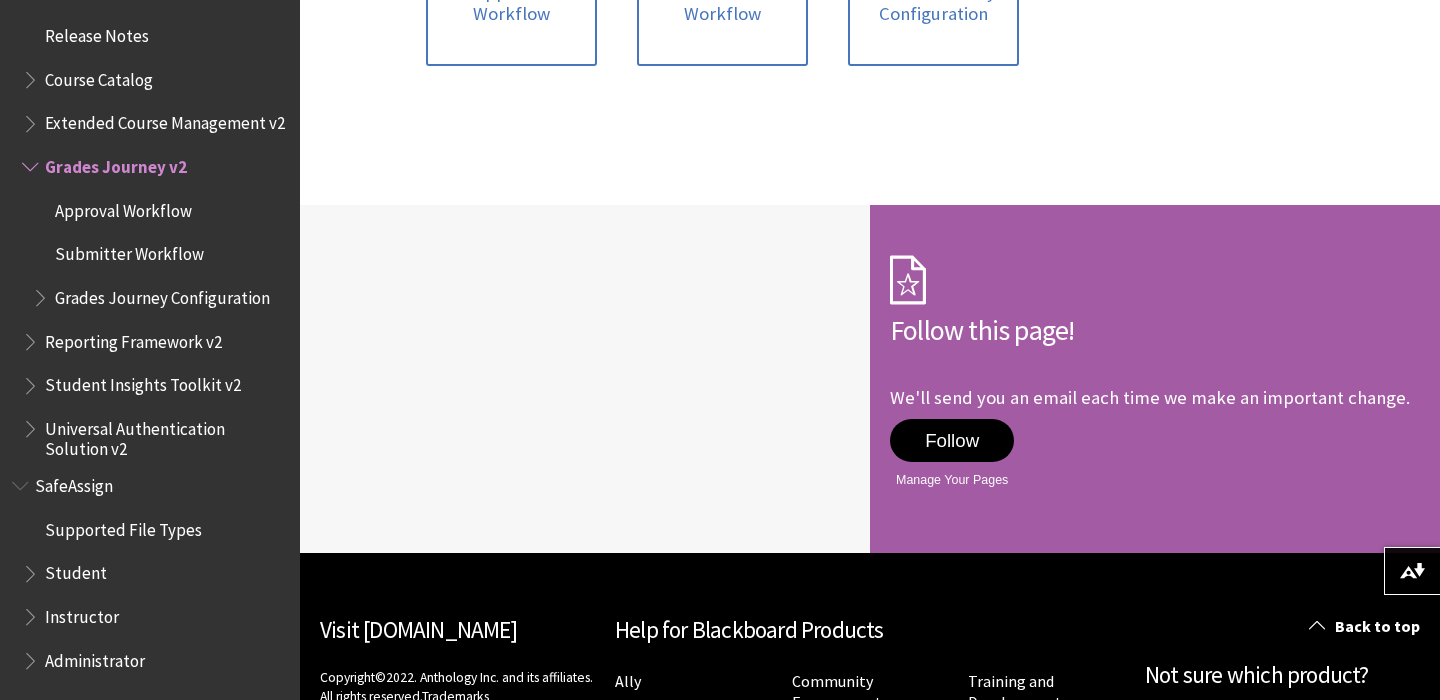 click on "Follow" at bounding box center [952, 441] 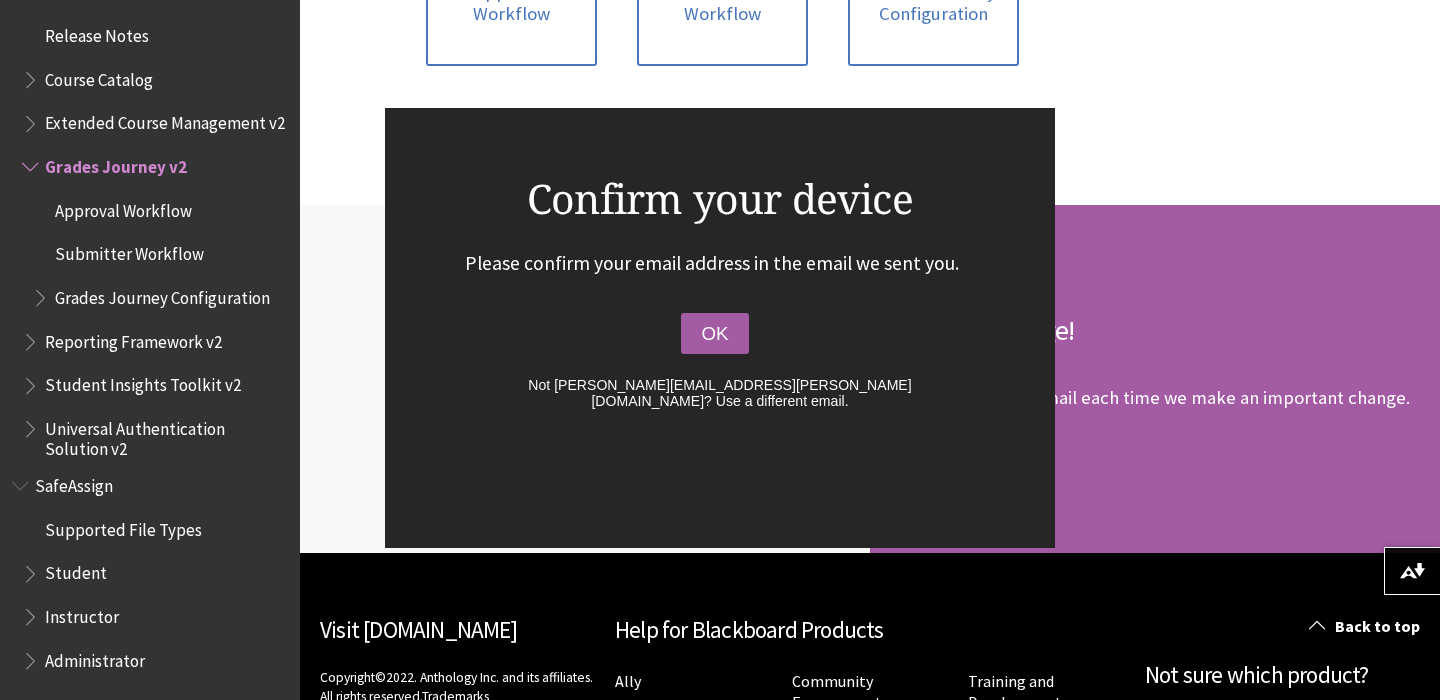 click on "Confirm your device Please confirm your email address in the email we sent you. OK Not [PERSON_NAME][EMAIL_ADDRESS][PERSON_NAME][DOMAIN_NAME]? Use a different email." at bounding box center (720, 328) 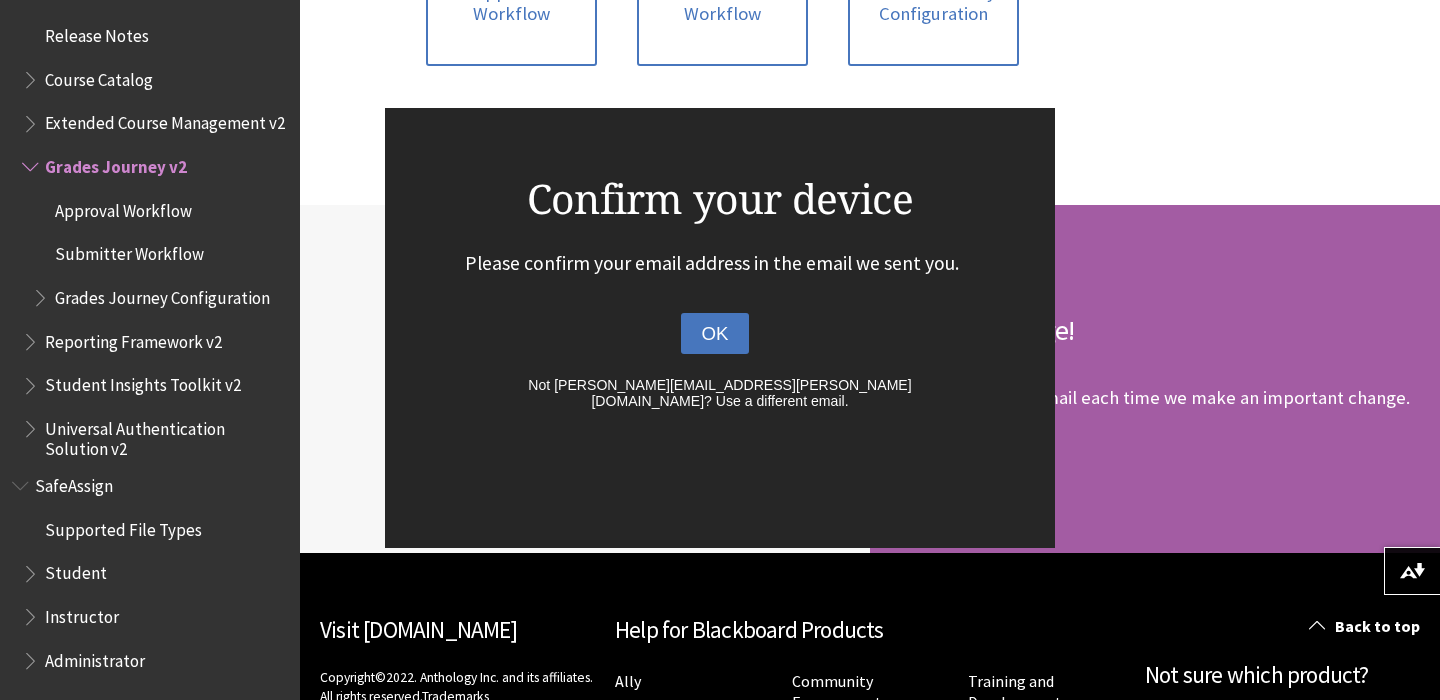 click on "OK" at bounding box center [714, 334] 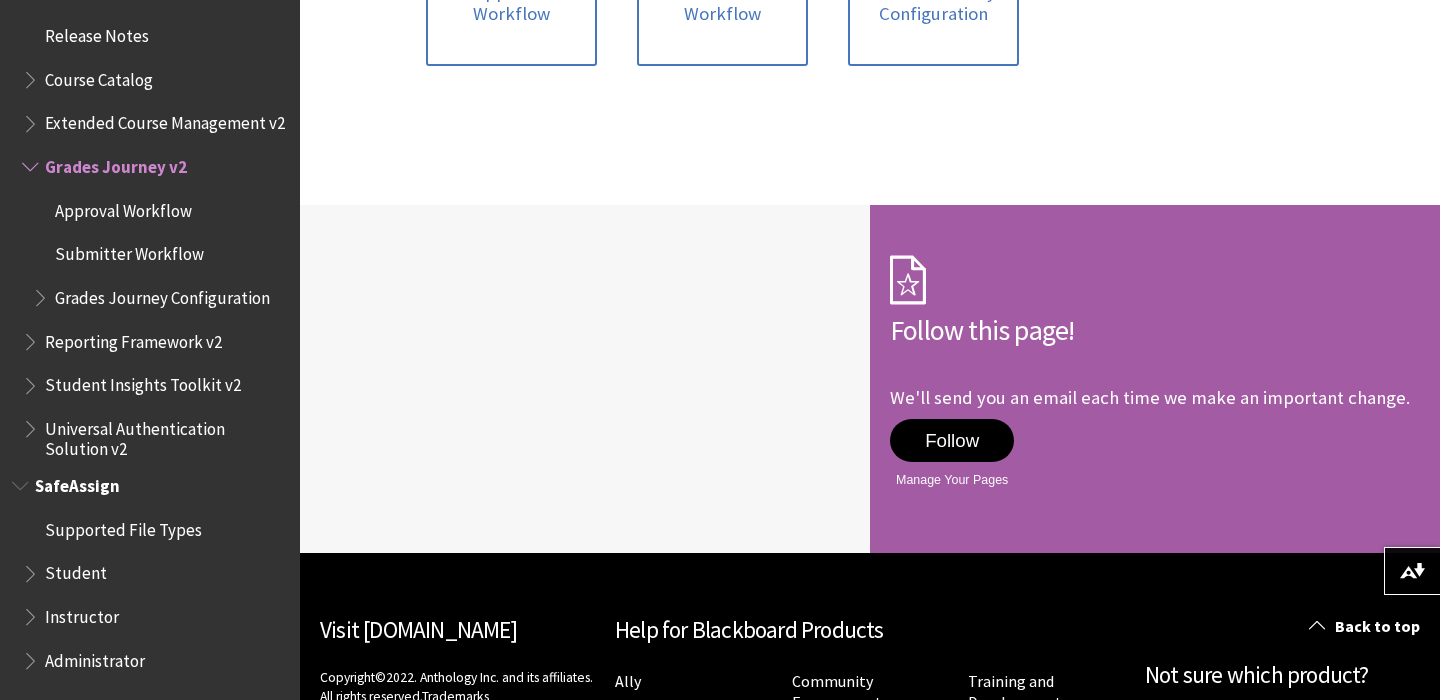 click on "Student" at bounding box center (76, 570) 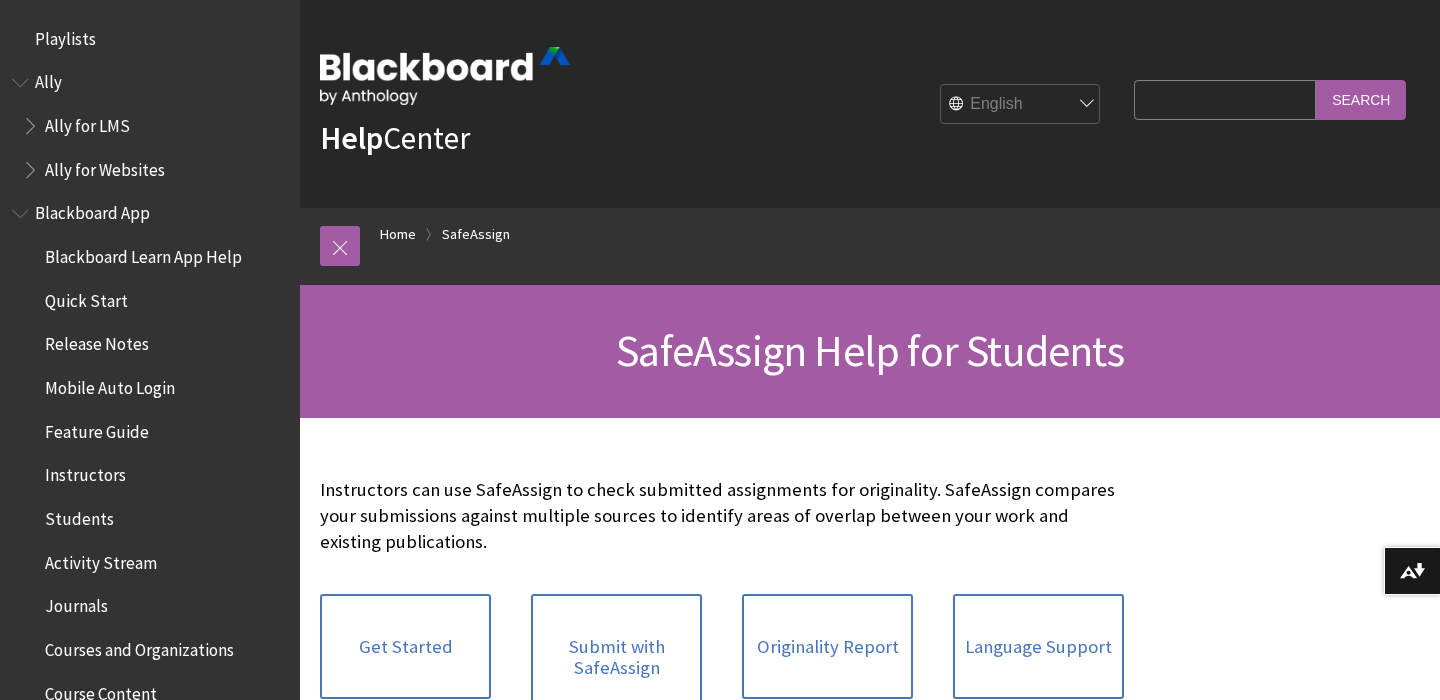 scroll, scrollTop: 0, scrollLeft: 0, axis: both 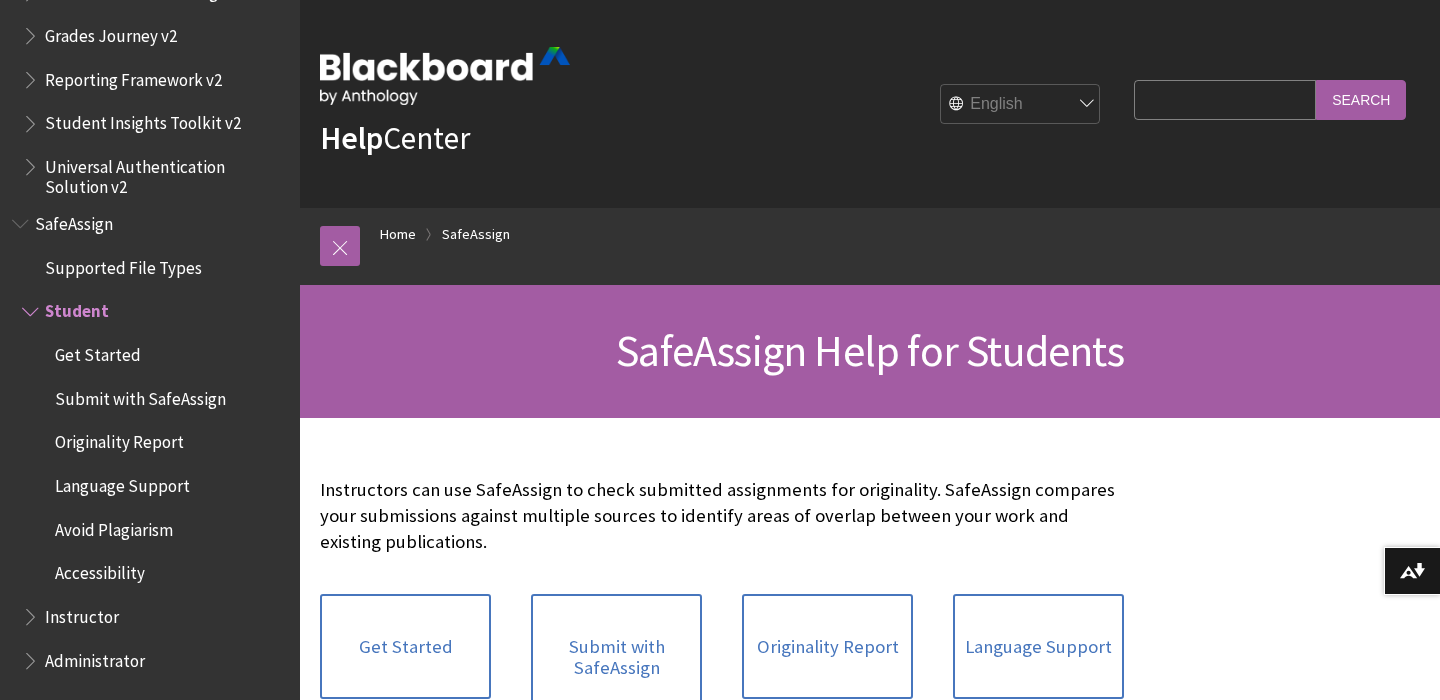 click on "Get Started" at bounding box center [160, 355] 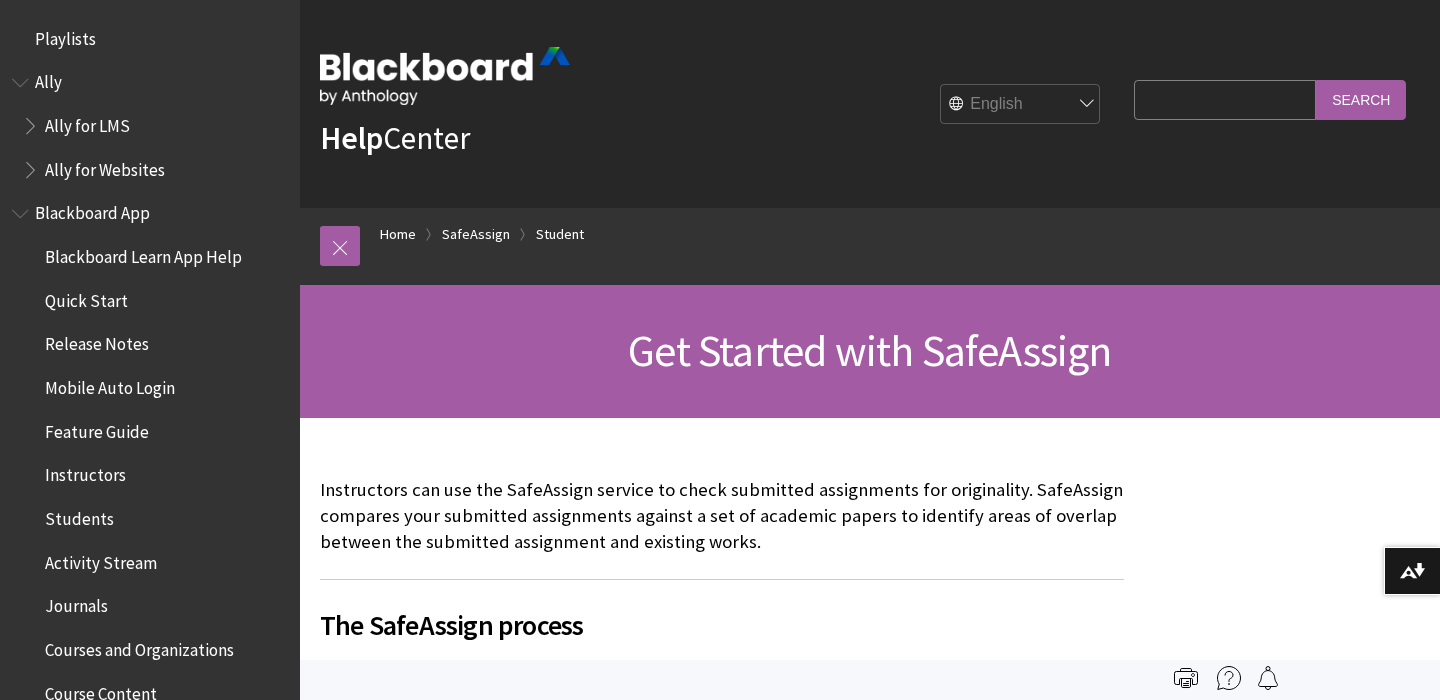scroll, scrollTop: 0, scrollLeft: 0, axis: both 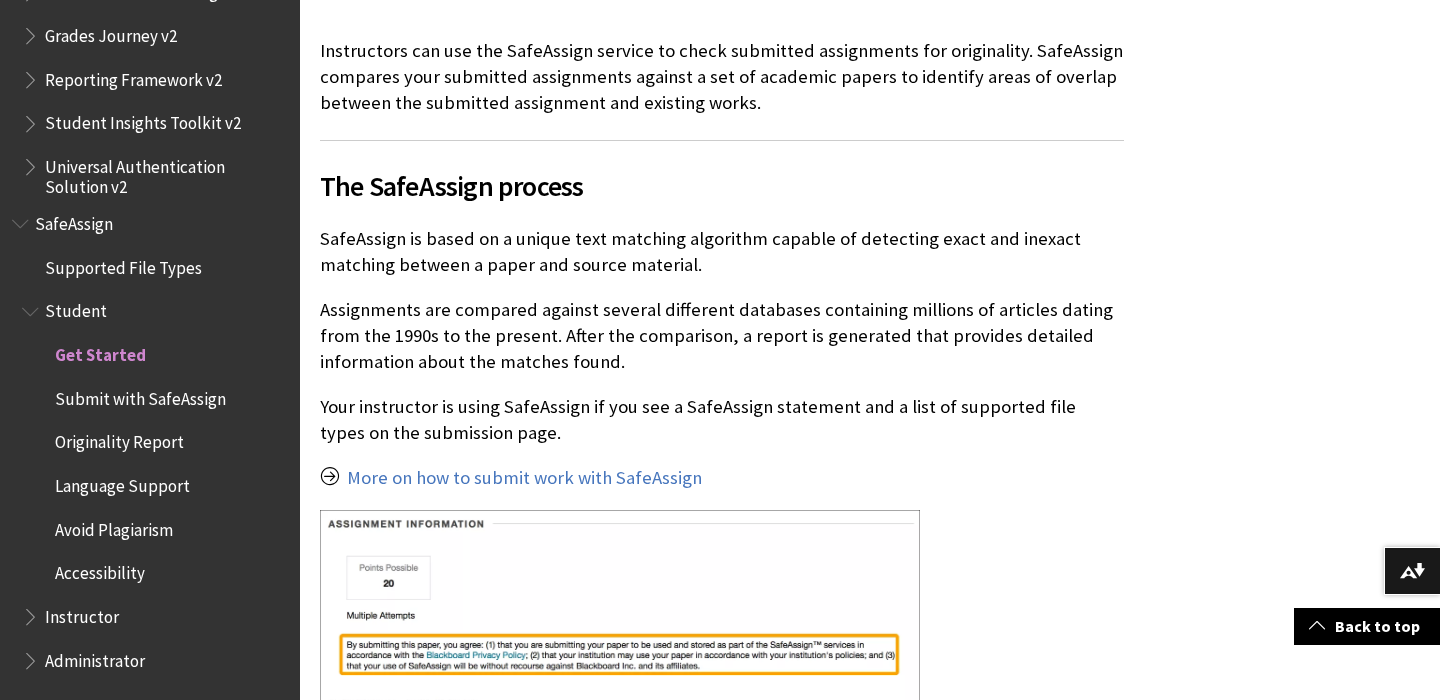 click on "Avoid Plagiarism" at bounding box center (114, 526) 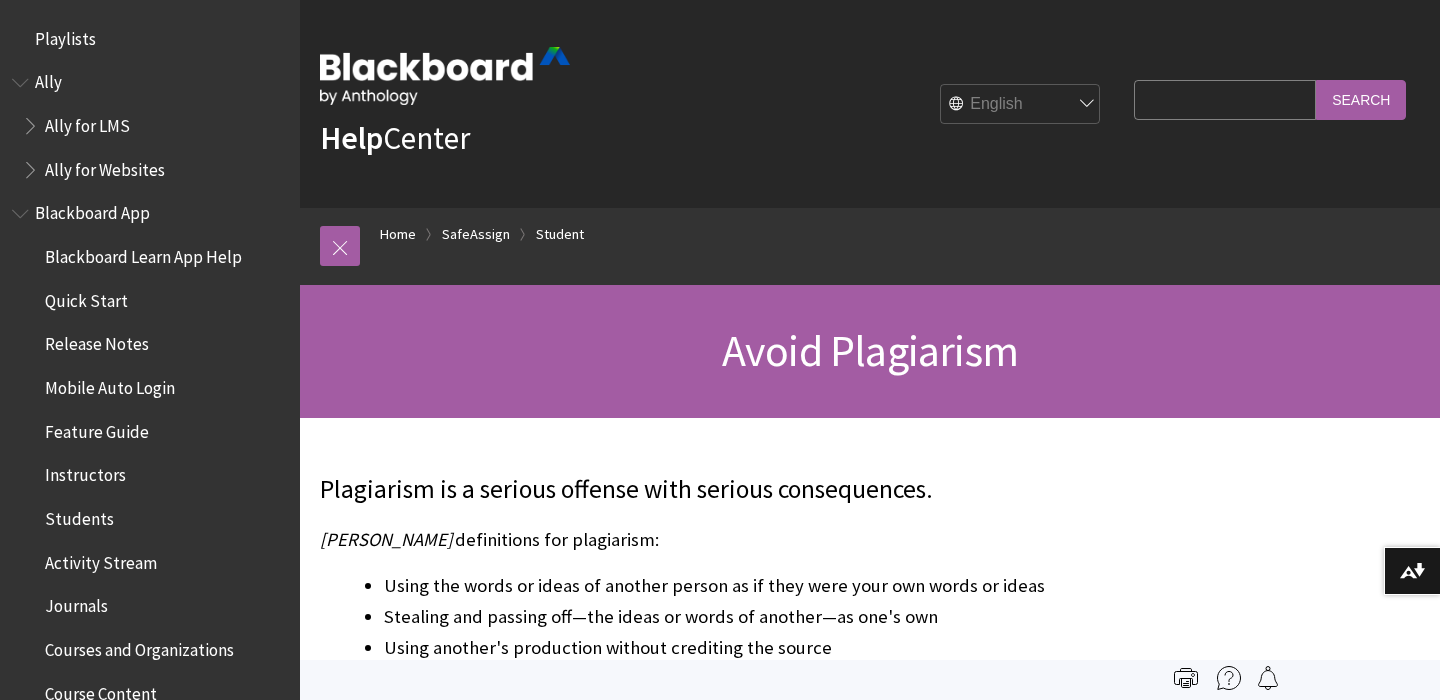 scroll, scrollTop: 0, scrollLeft: 0, axis: both 